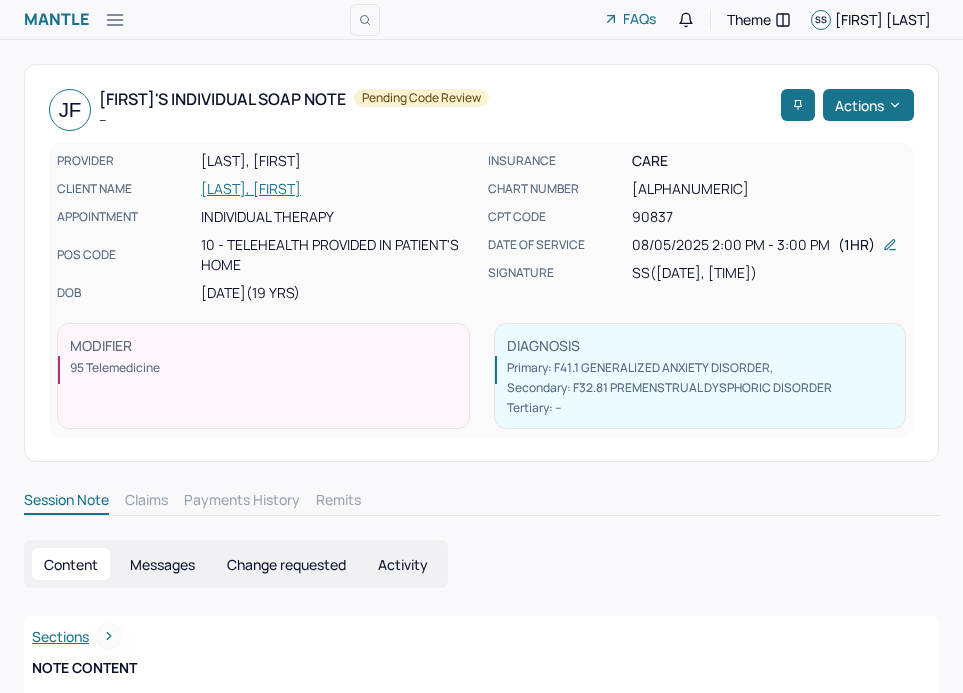 scroll, scrollTop: 0, scrollLeft: 0, axis: both 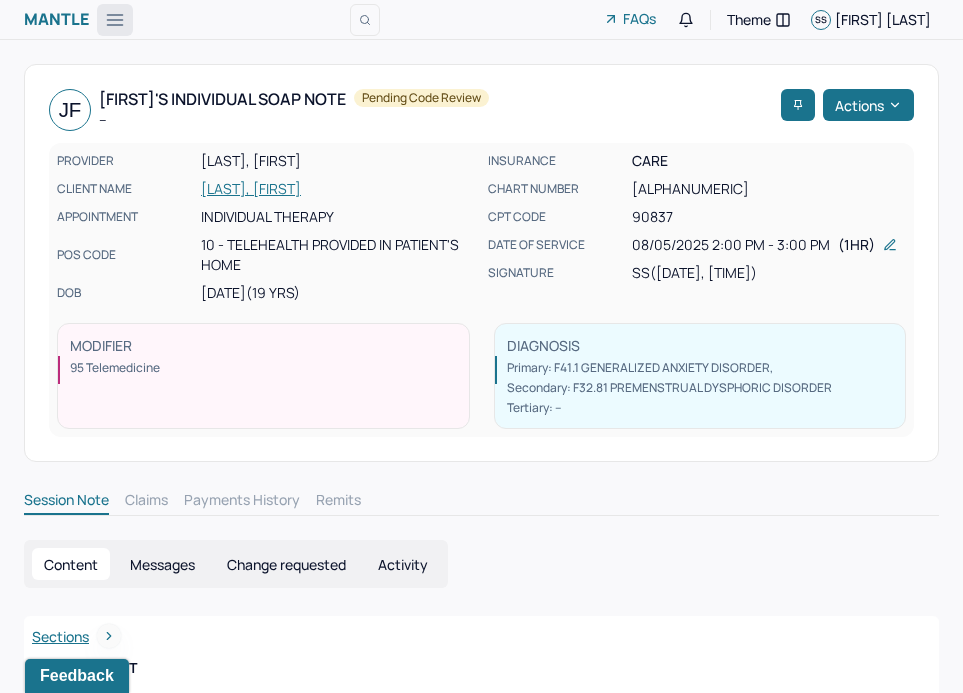 click 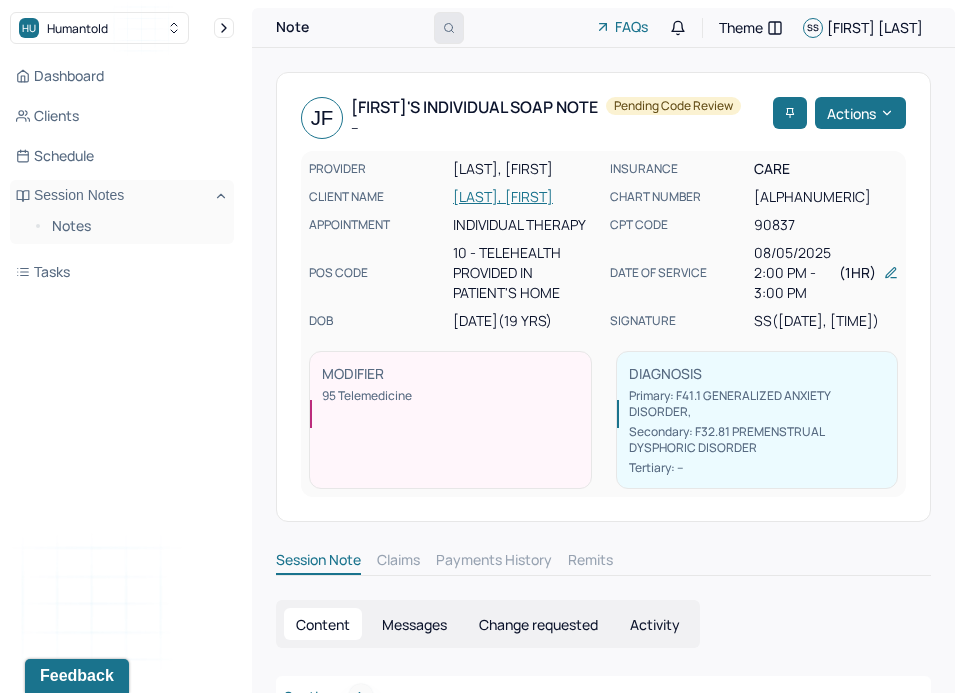 click 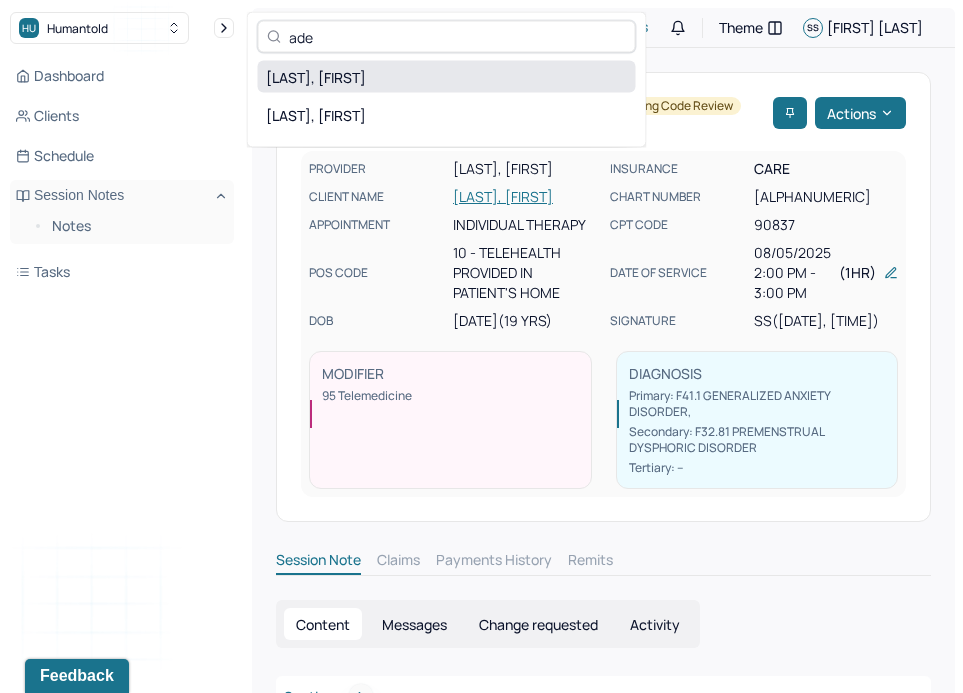 type on "ade" 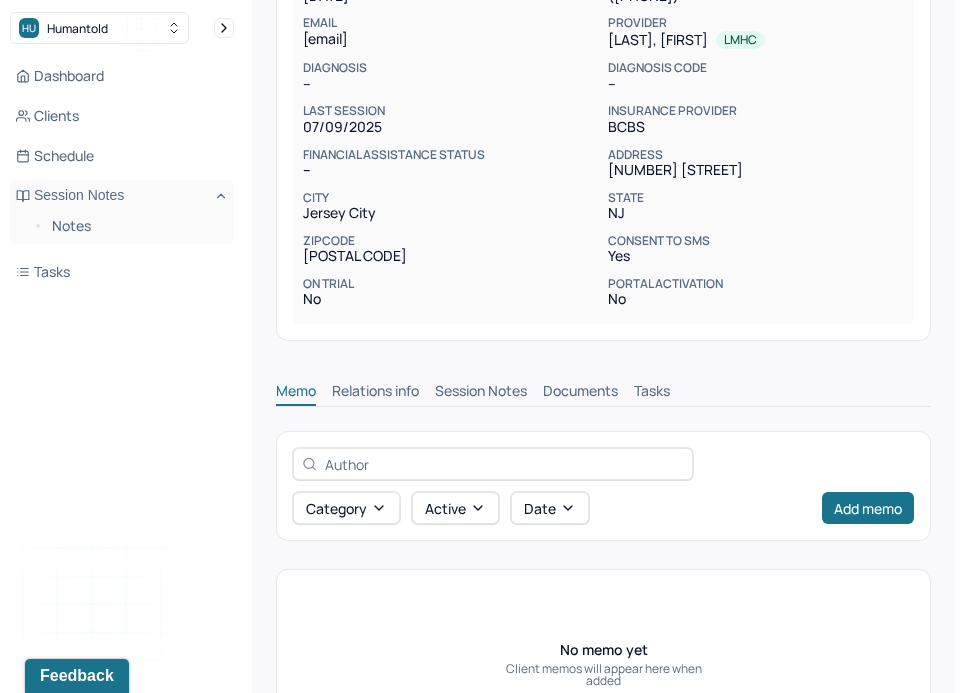 scroll, scrollTop: 342, scrollLeft: 0, axis: vertical 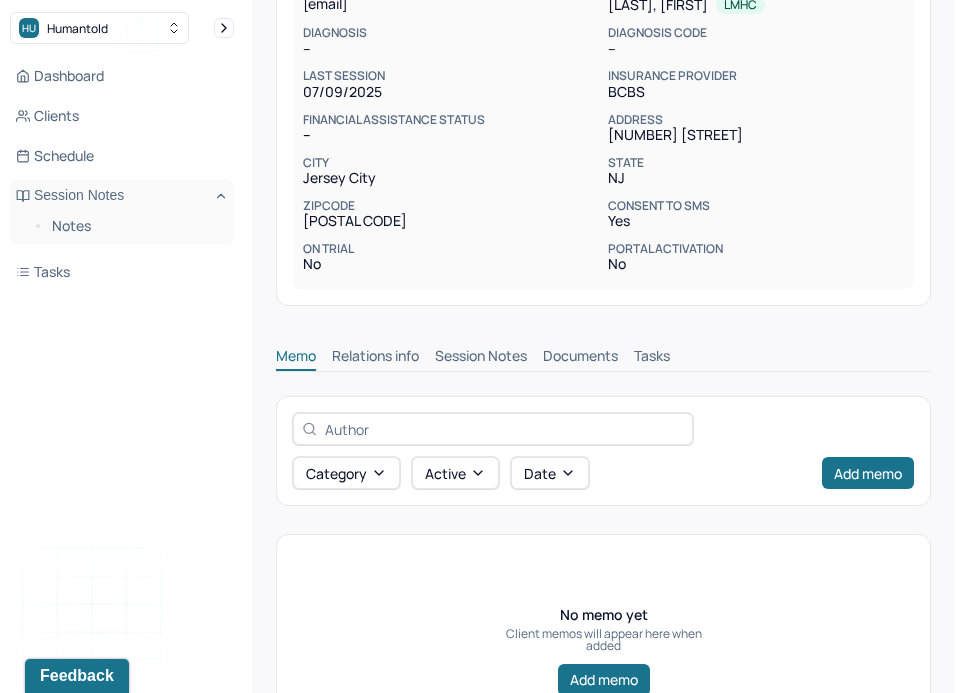 click on "Session Notes" at bounding box center (481, 358) 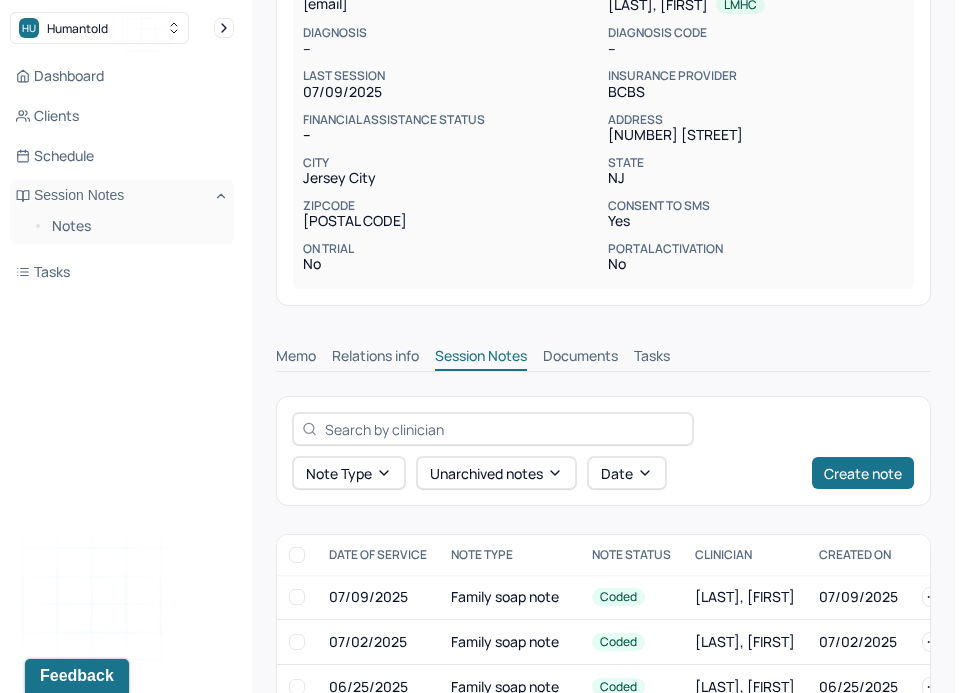 click on "Documents" at bounding box center [580, 358] 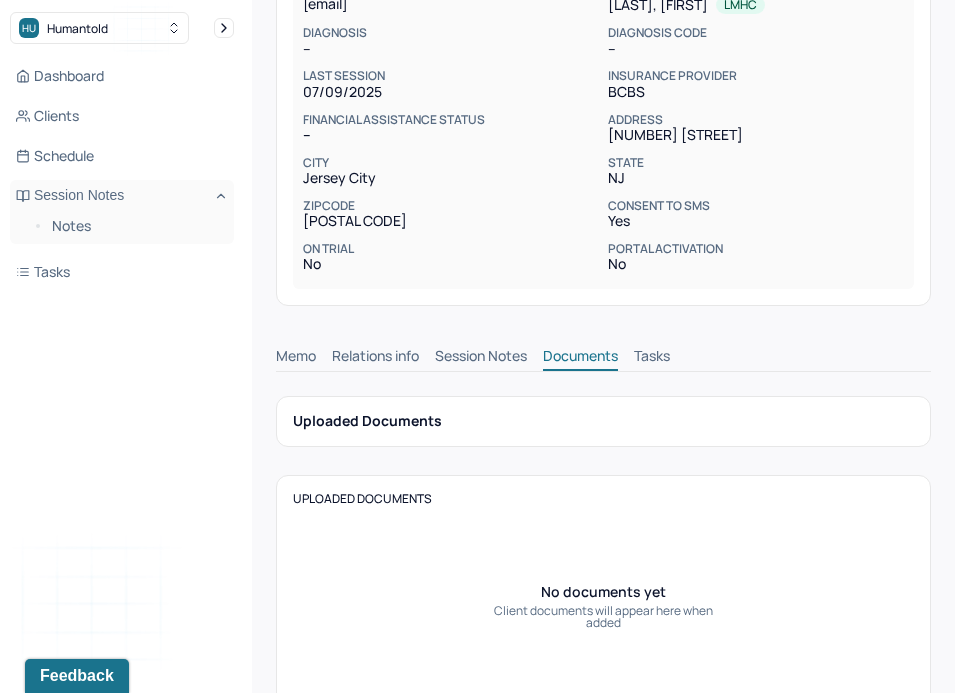 scroll, scrollTop: 401, scrollLeft: 0, axis: vertical 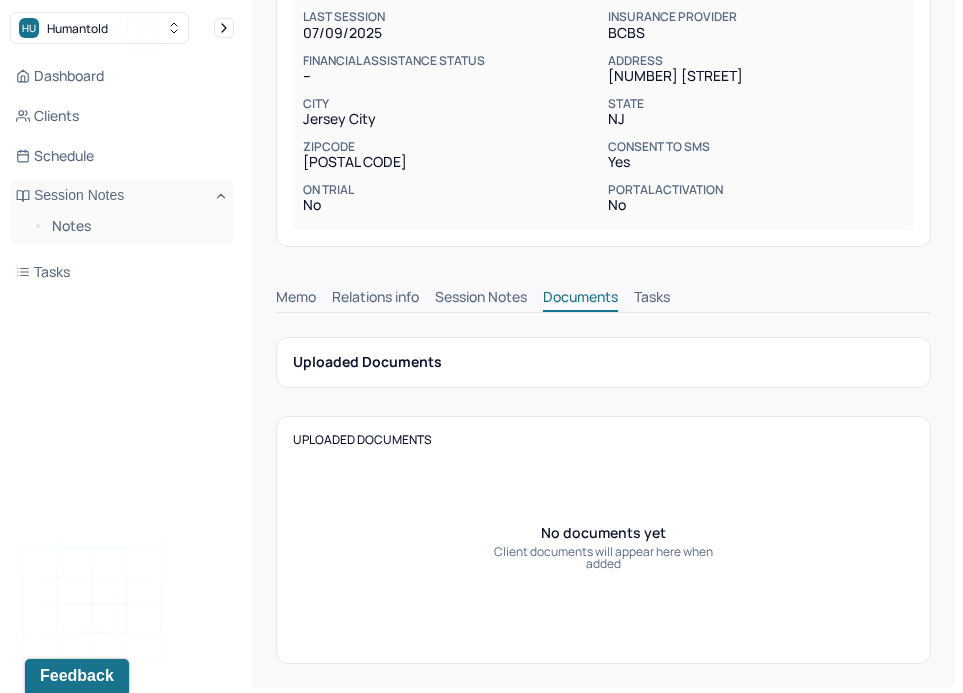 click on "Memo Relations info Session Notes Documents Tasks" at bounding box center [603, 292] 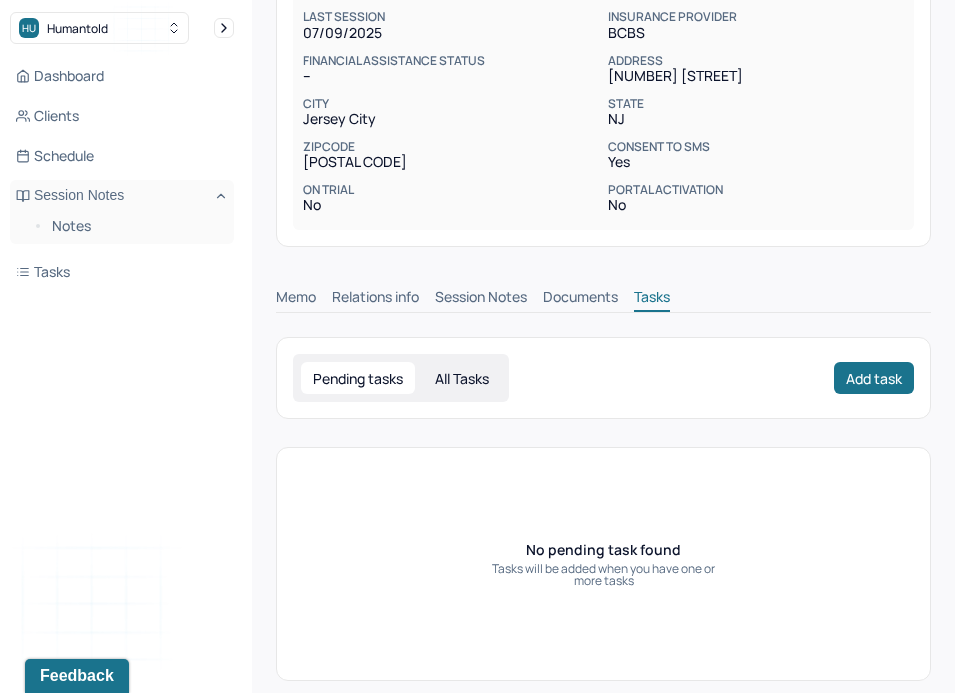 click on "Relations info" at bounding box center (375, 299) 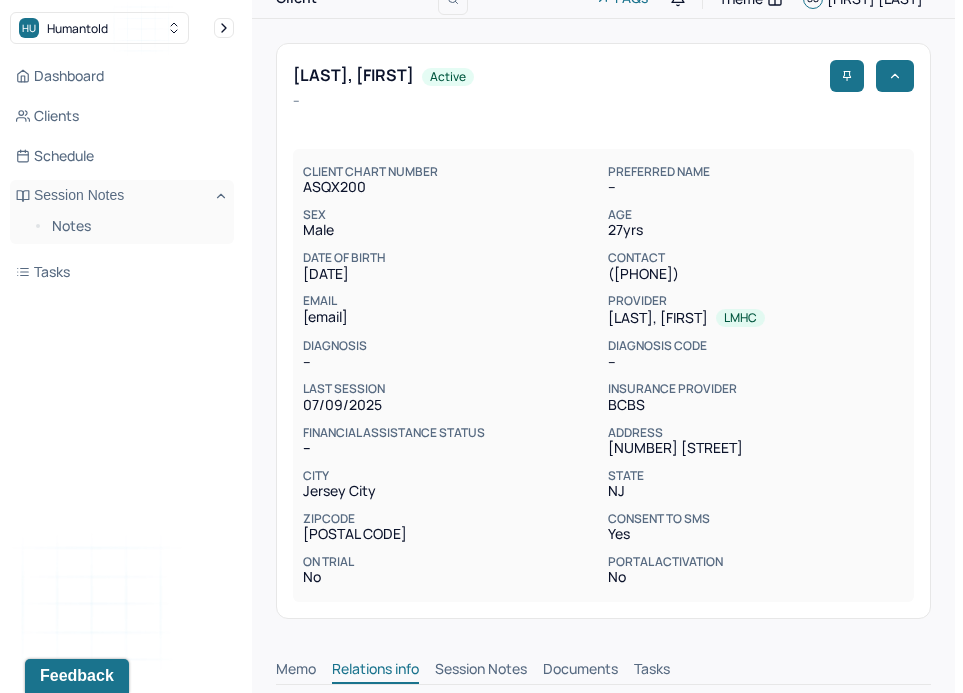 scroll, scrollTop: 0, scrollLeft: 0, axis: both 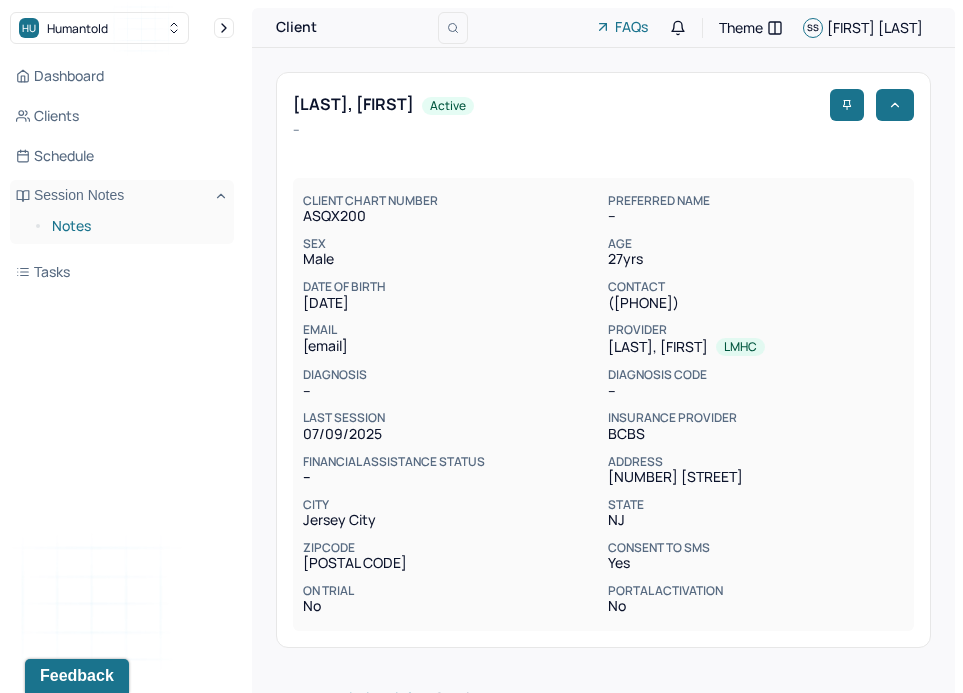 click on "Notes" at bounding box center (135, 226) 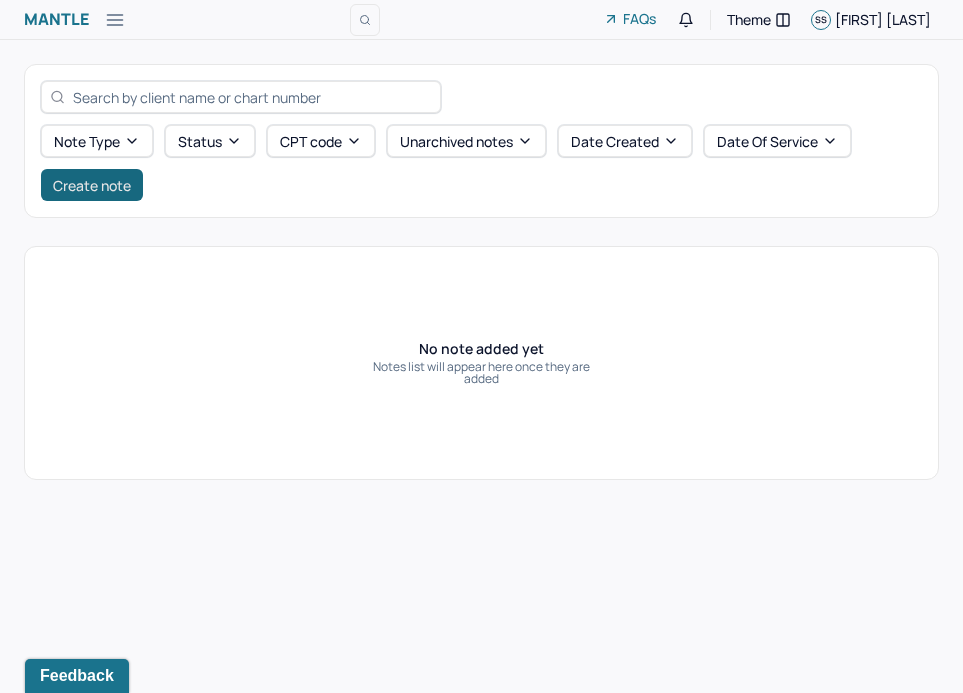 click on "Create note" at bounding box center [92, 185] 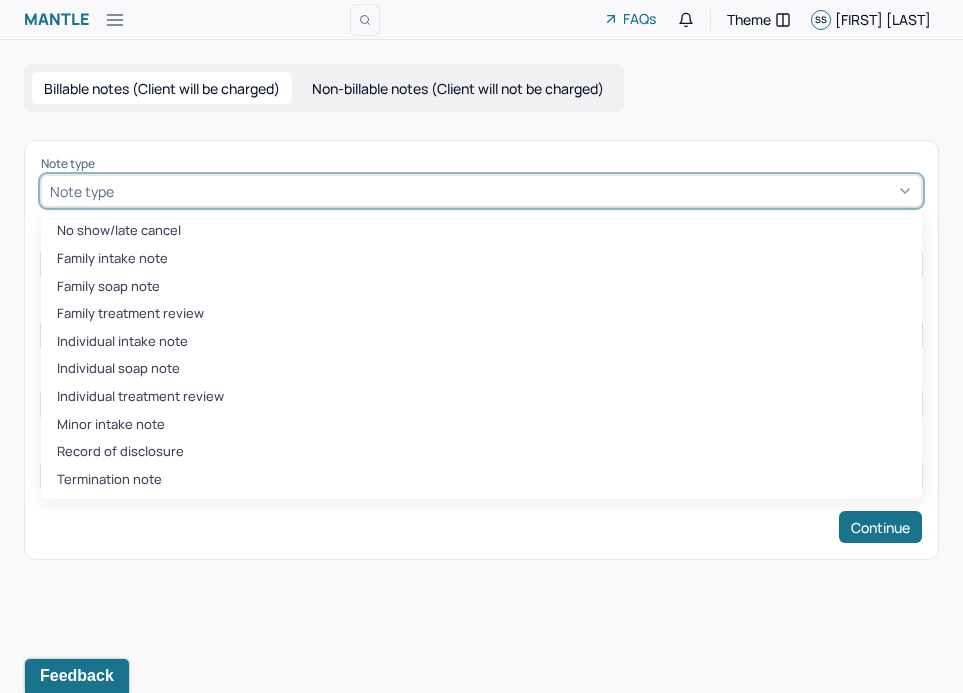 click at bounding box center (515, 191) 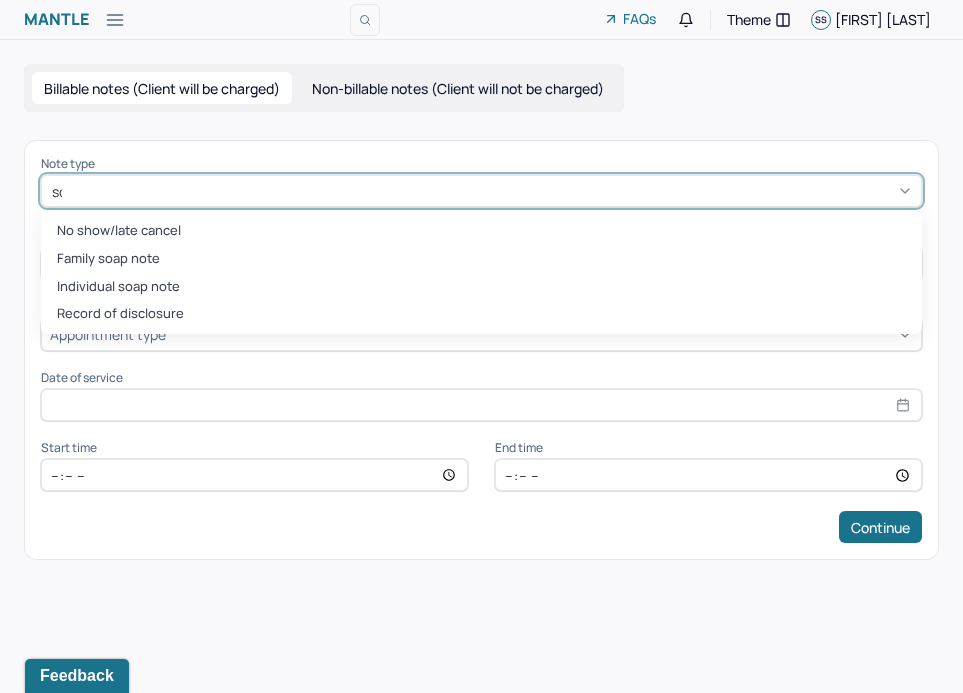 type on "soap" 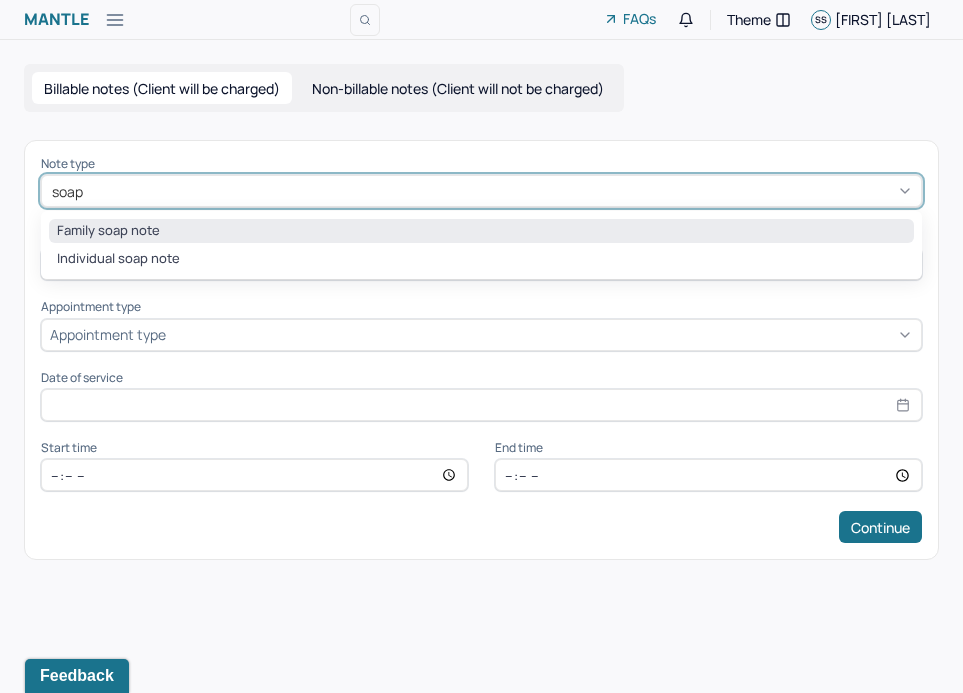 click on "Family soap note" at bounding box center (481, 231) 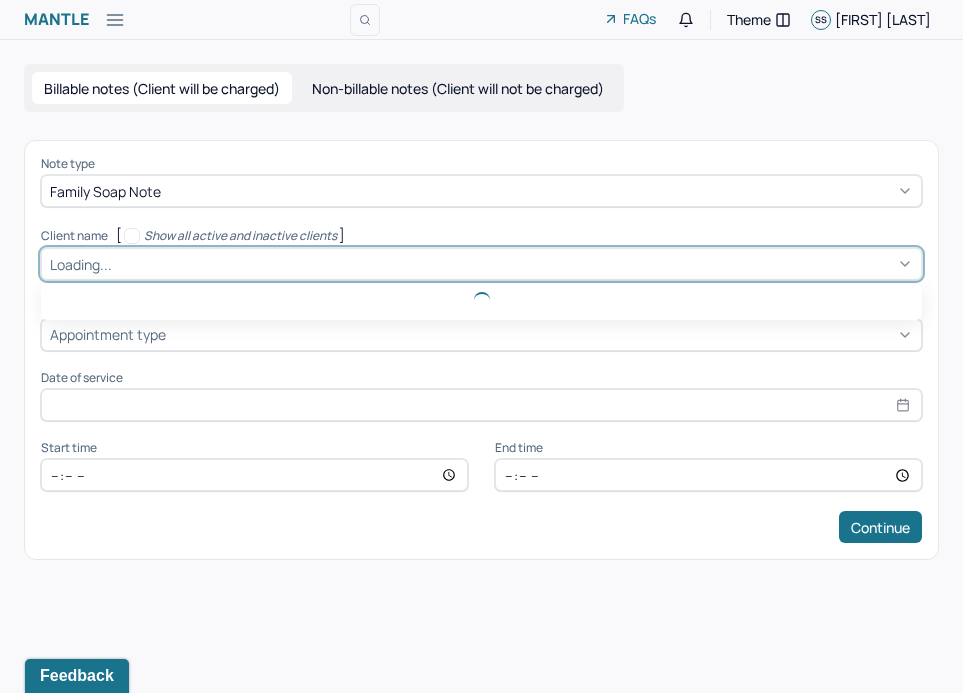 click at bounding box center (514, 264) 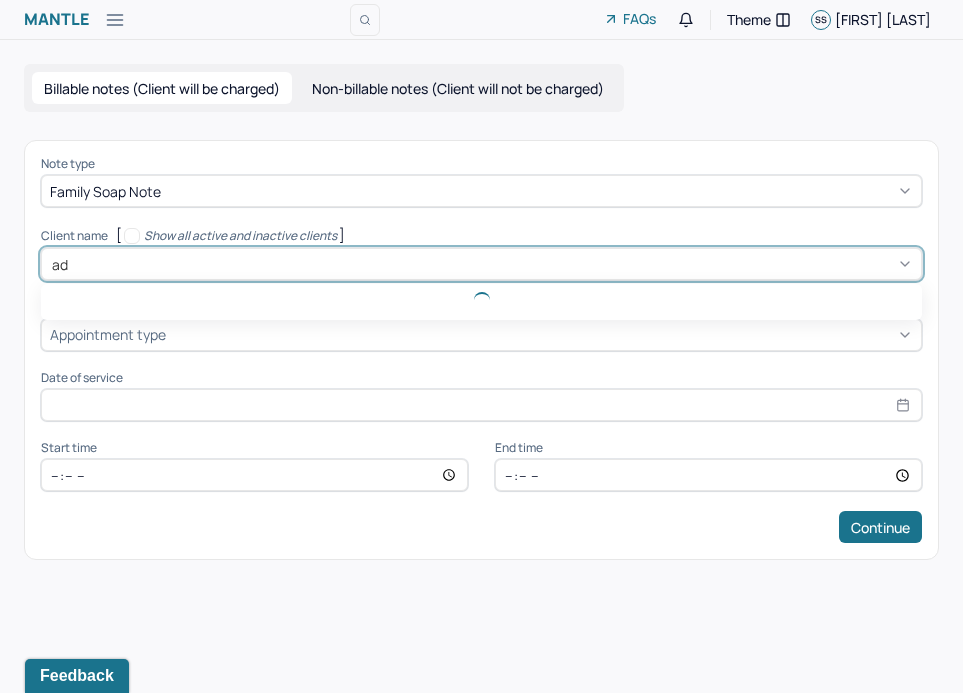 type on "ade" 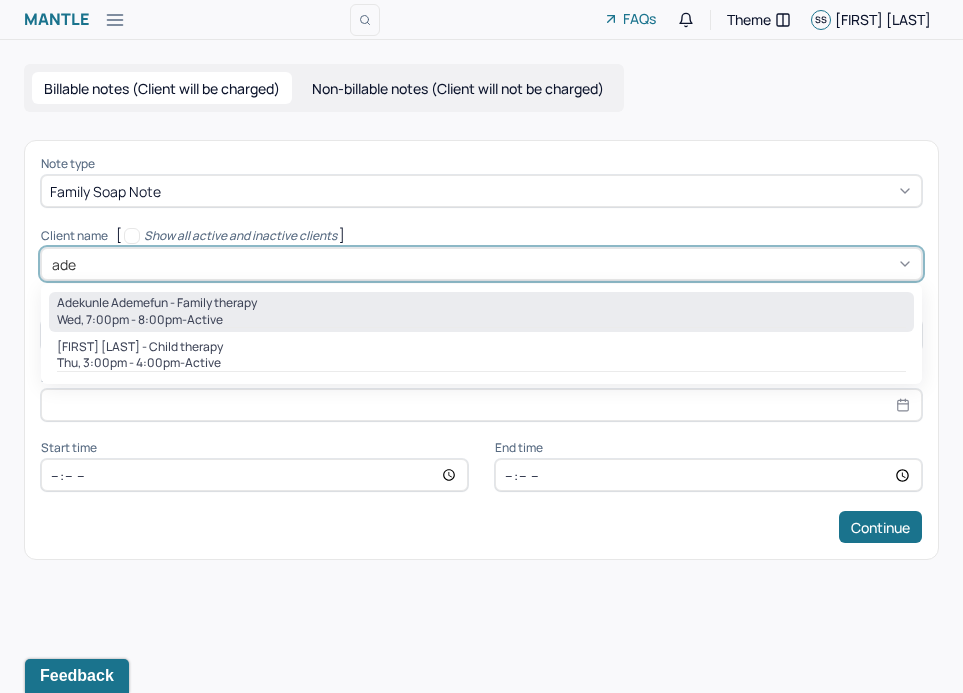 click on "Adekunle Ademefun - Family therapy" at bounding box center [157, 303] 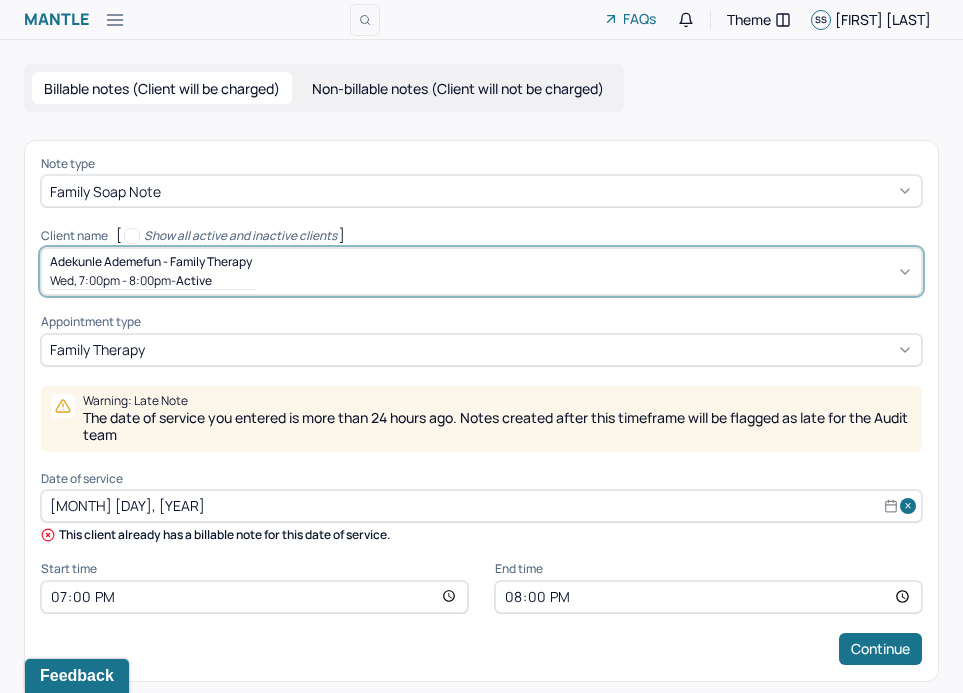 scroll, scrollTop: 10, scrollLeft: 0, axis: vertical 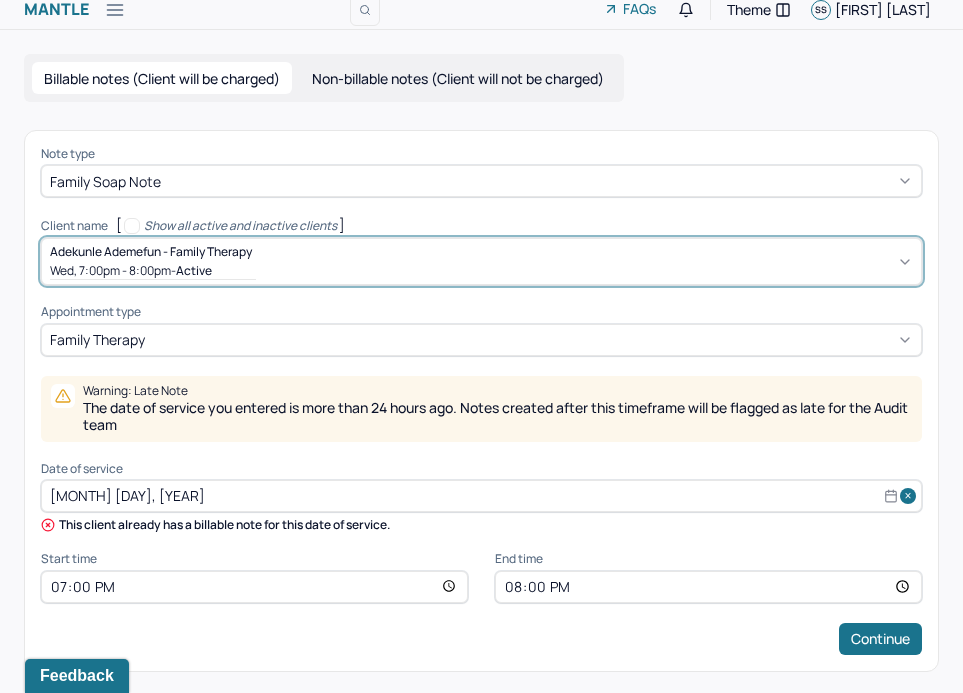select on "6" 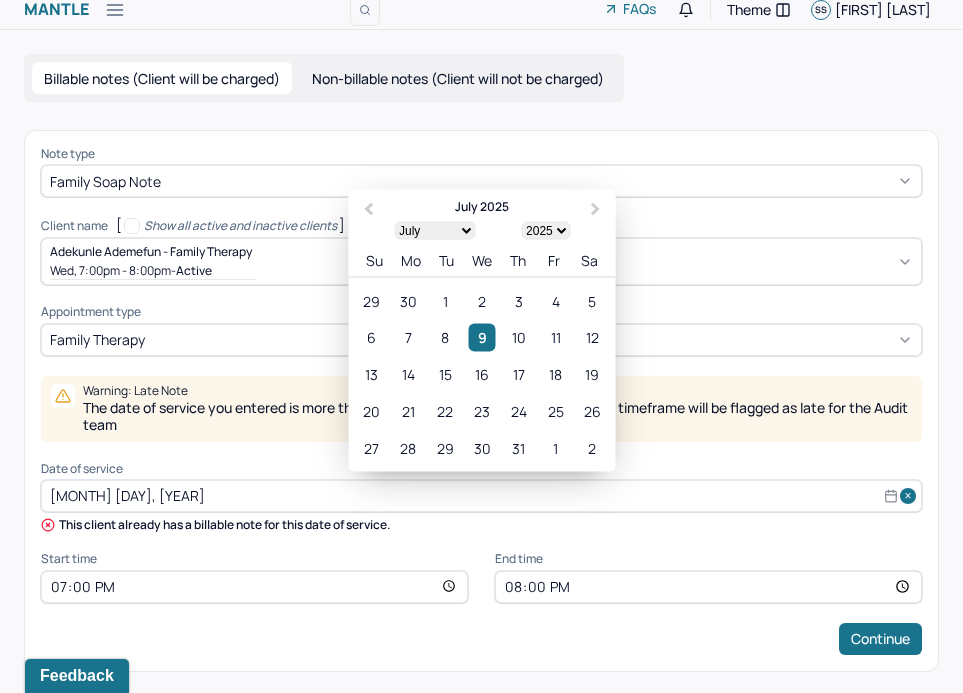 click on "[MONTH] [DAY], [YEAR]" at bounding box center [481, 496] 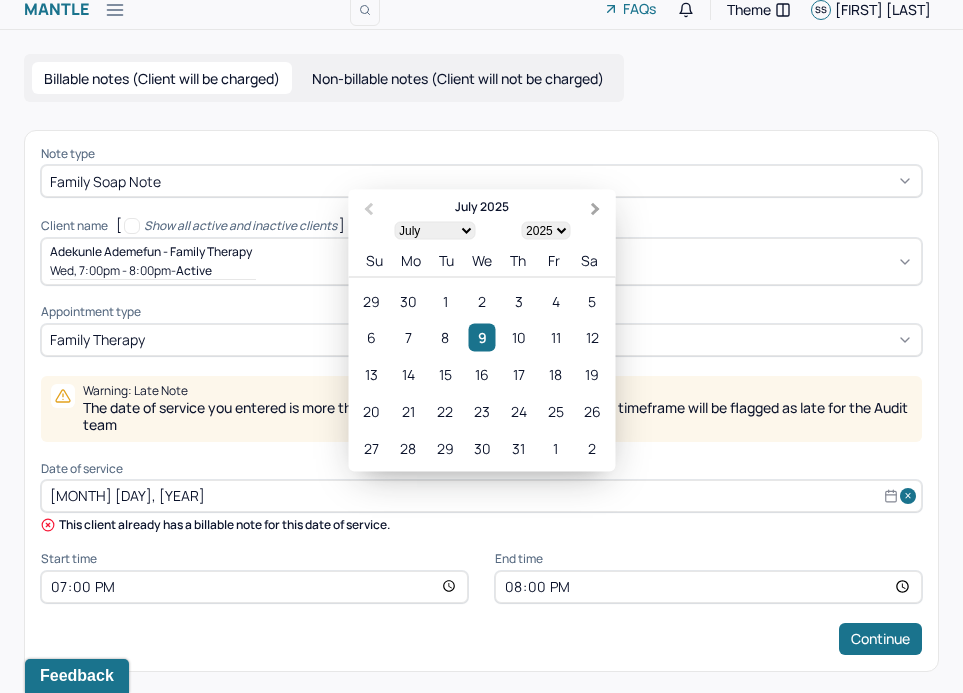 click on "Next Month" at bounding box center [598, 210] 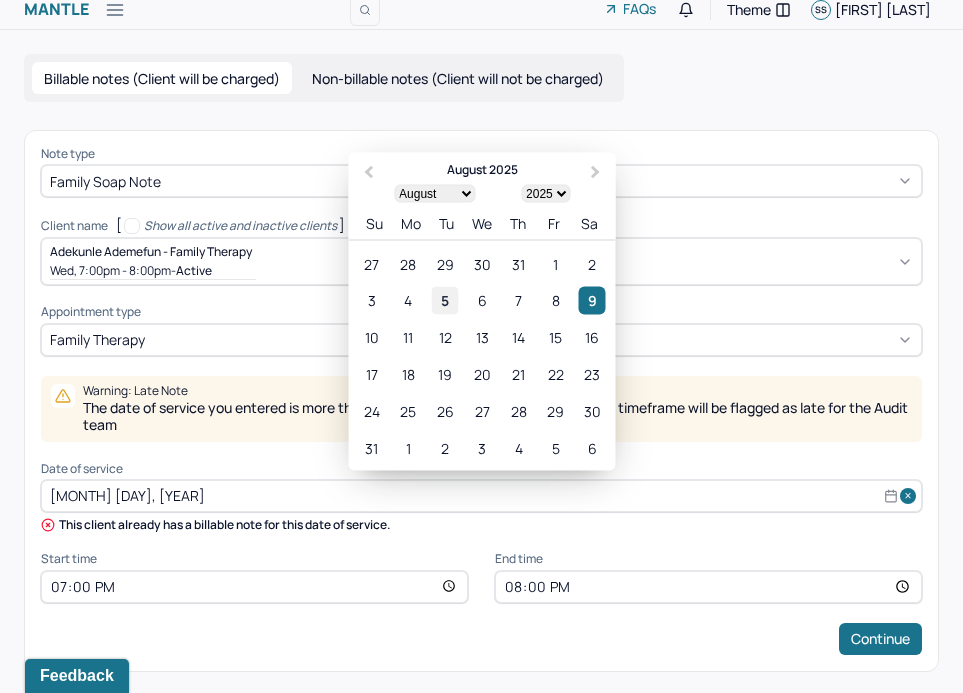 click on "5" at bounding box center (445, 300) 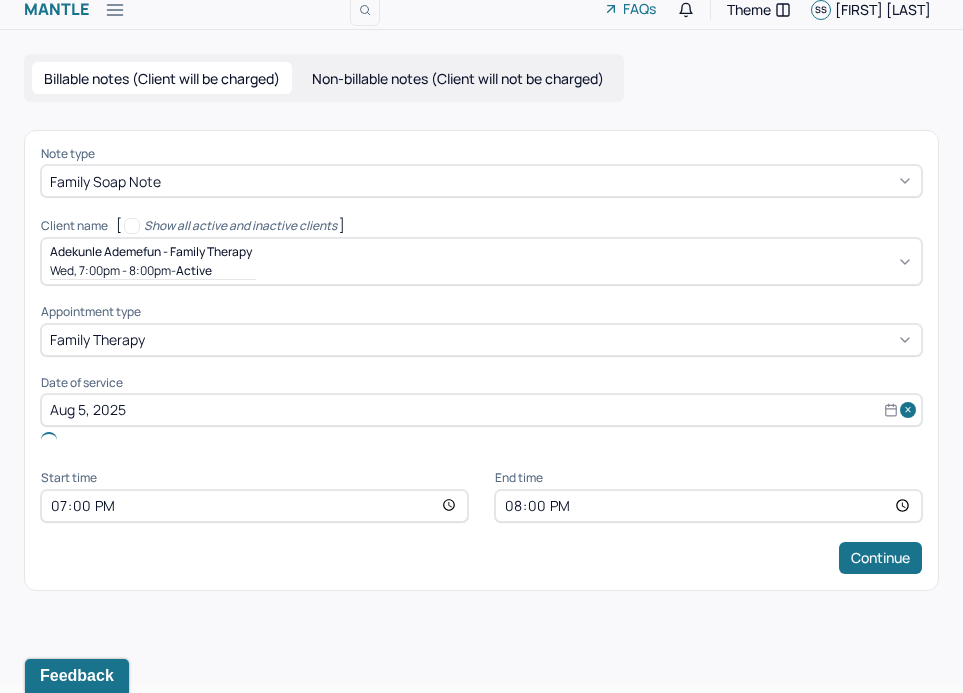 scroll, scrollTop: 0, scrollLeft: 0, axis: both 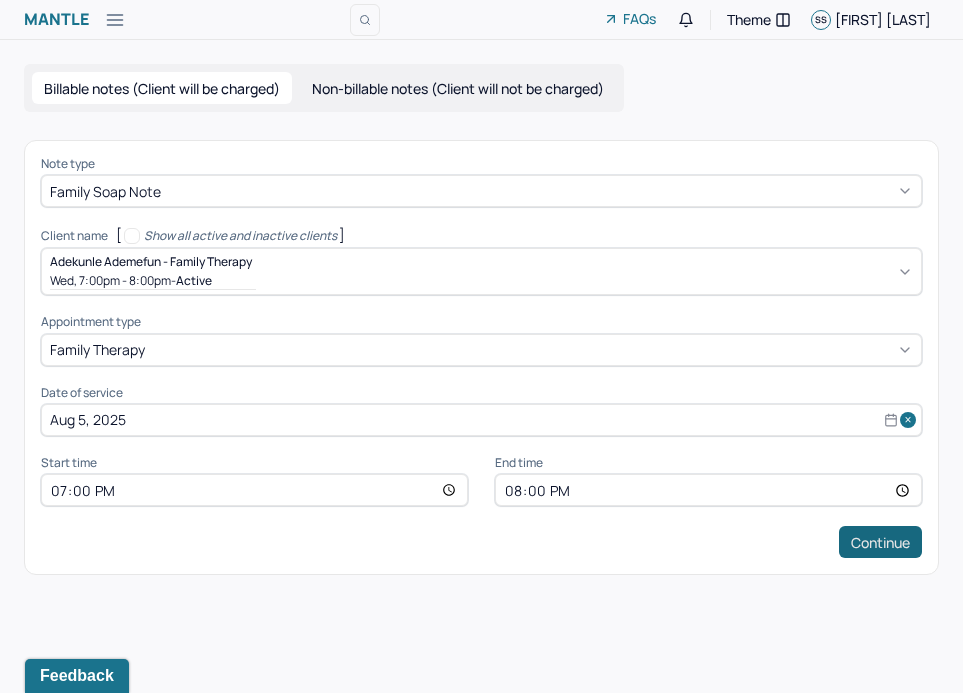 click on "Continue" at bounding box center [880, 542] 